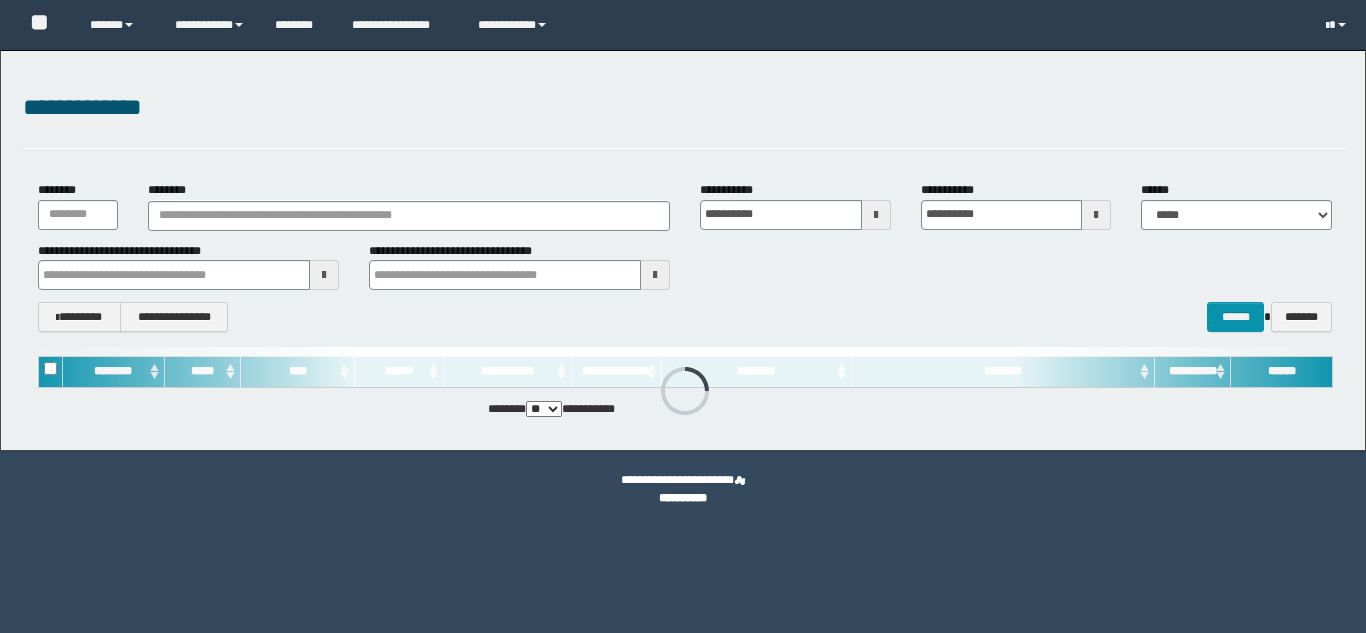 scroll, scrollTop: 0, scrollLeft: 0, axis: both 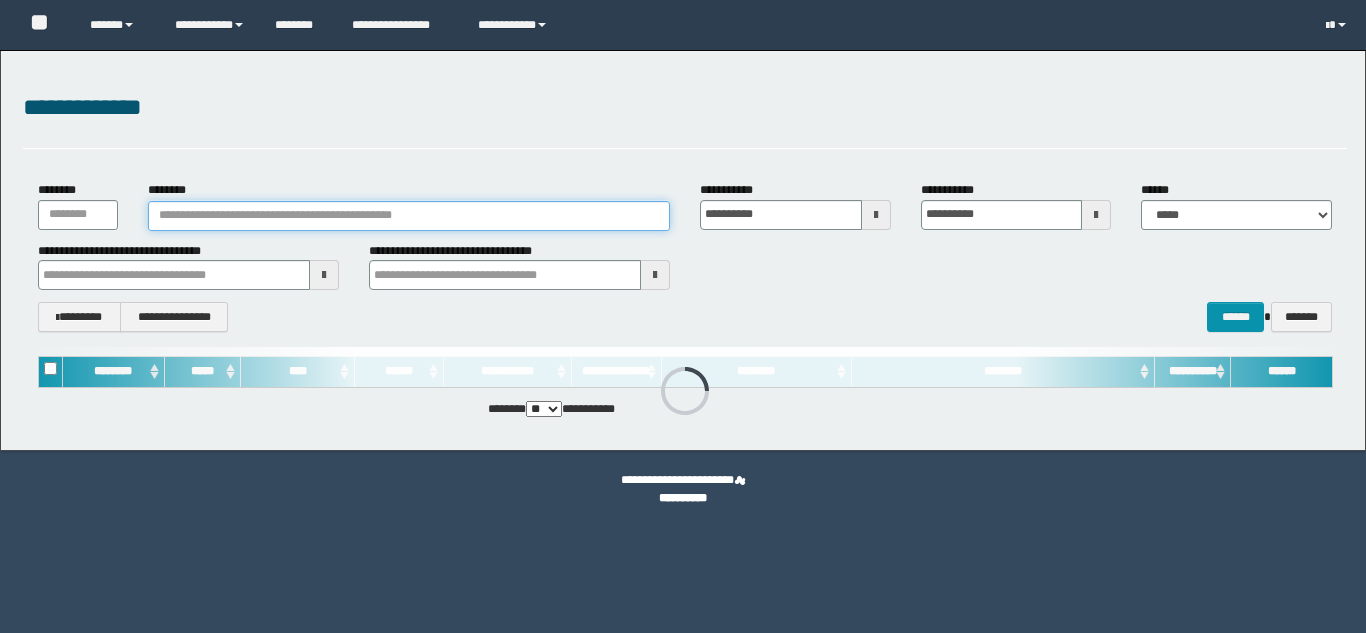 click on "********" at bounding box center (409, 216) 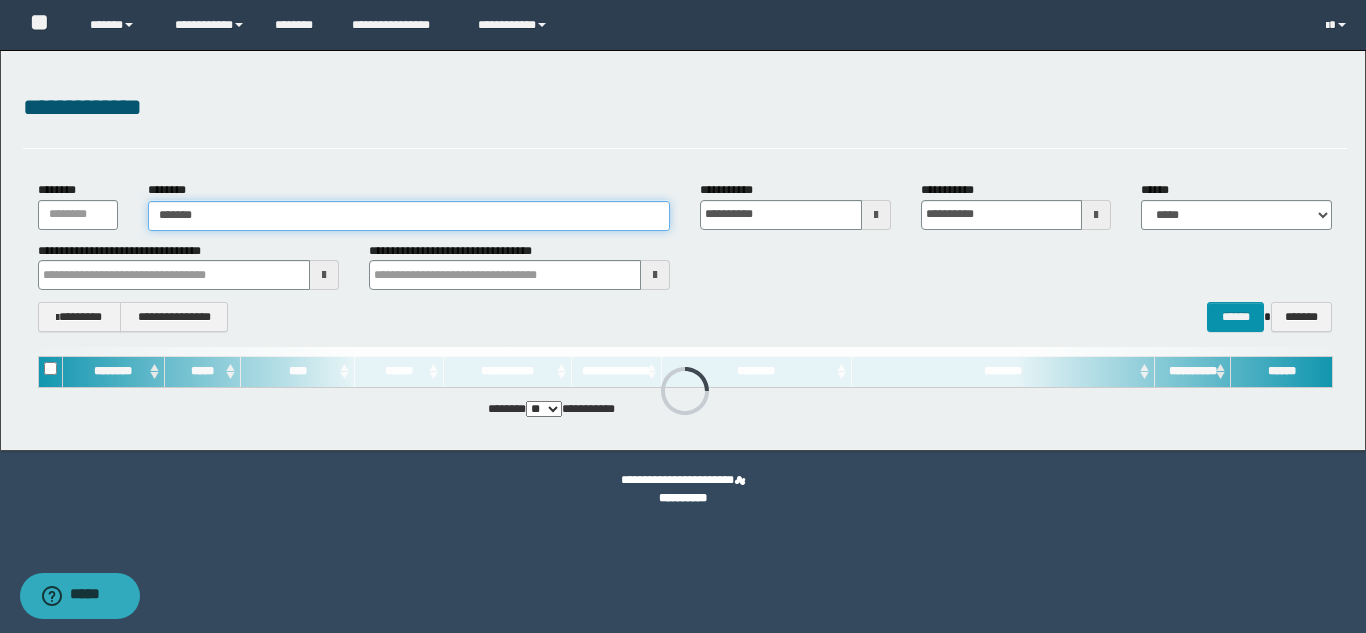 type on "********" 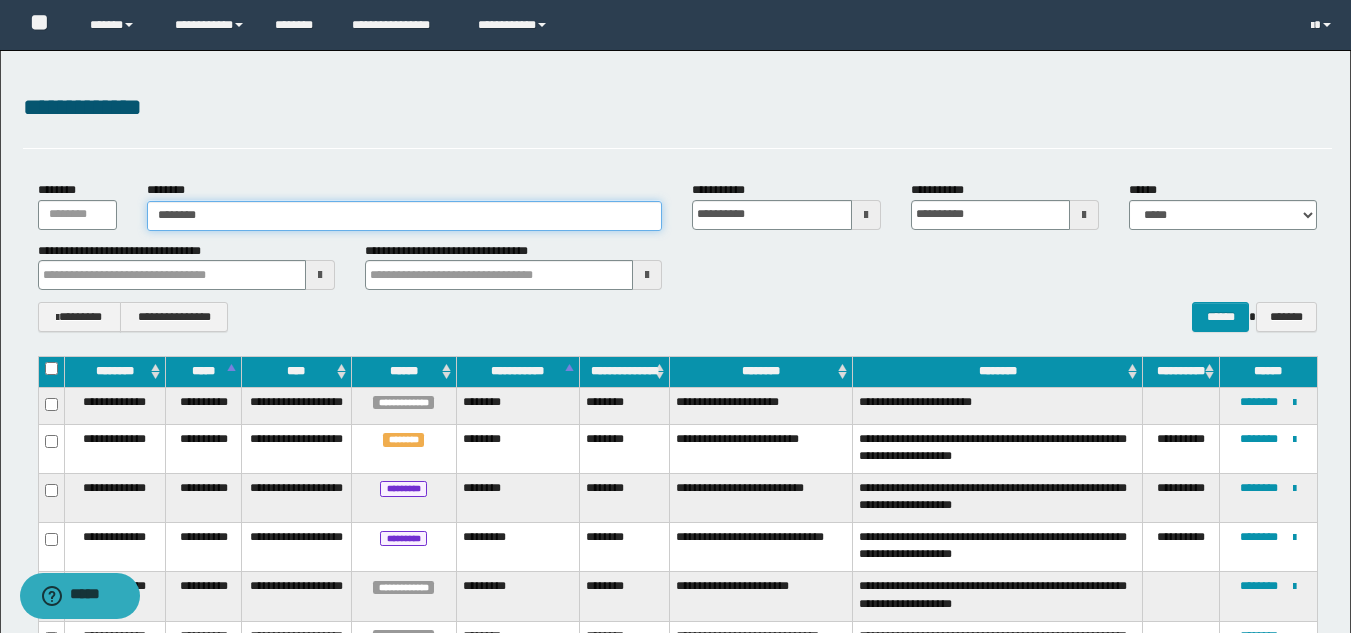 type on "********" 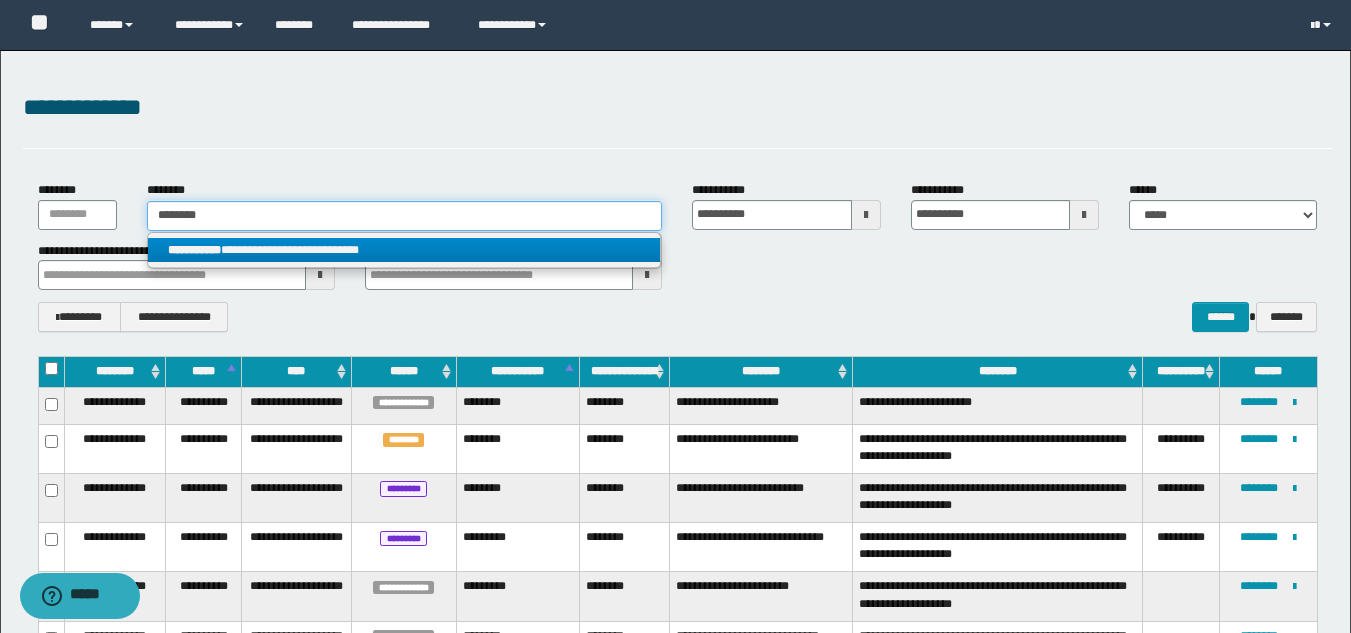 type on "********" 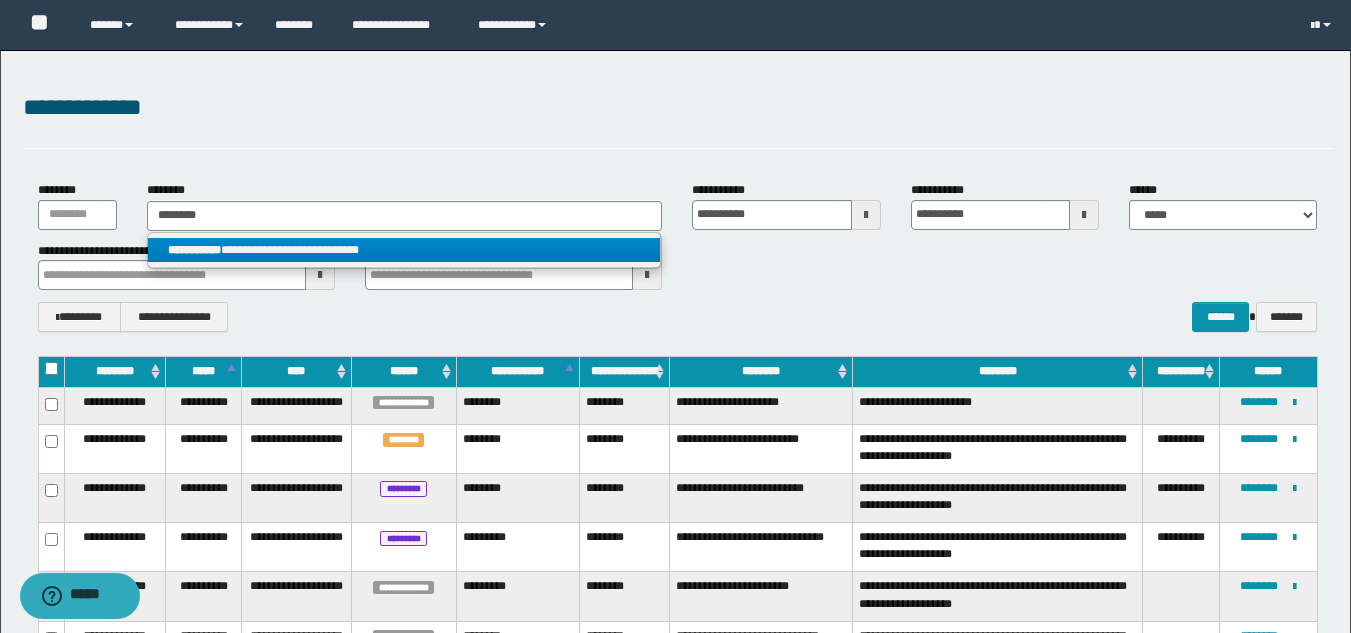 click on "**********" at bounding box center (404, 250) 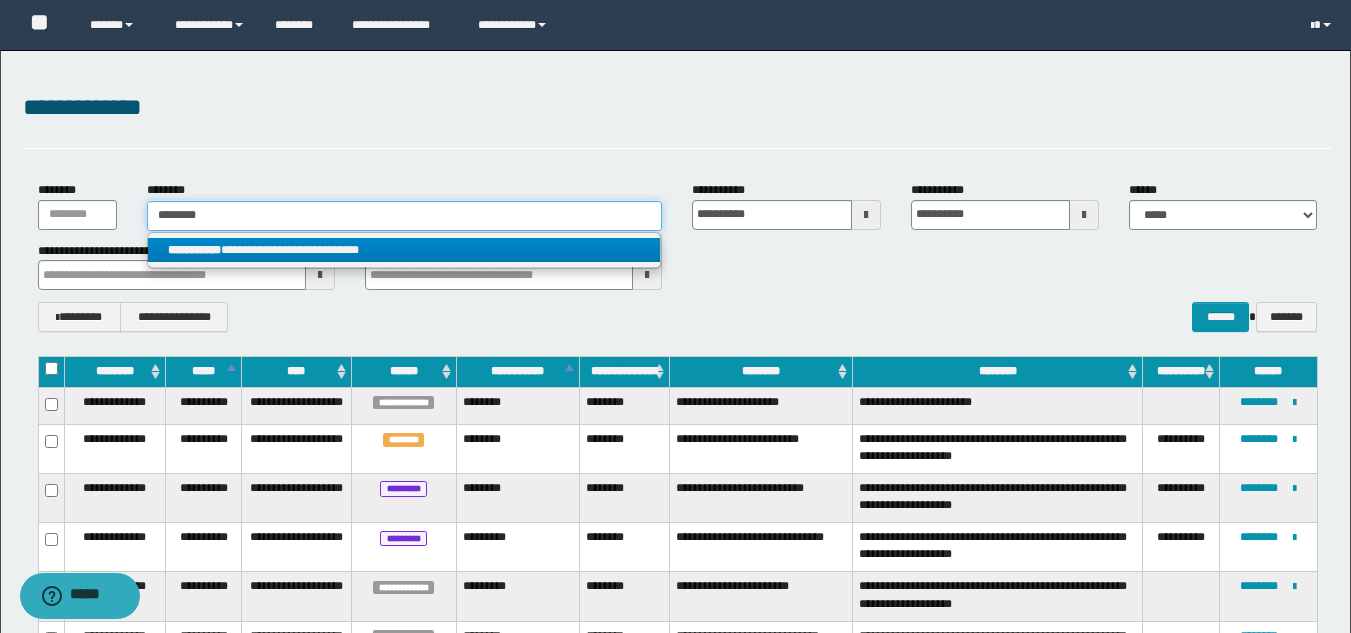 type 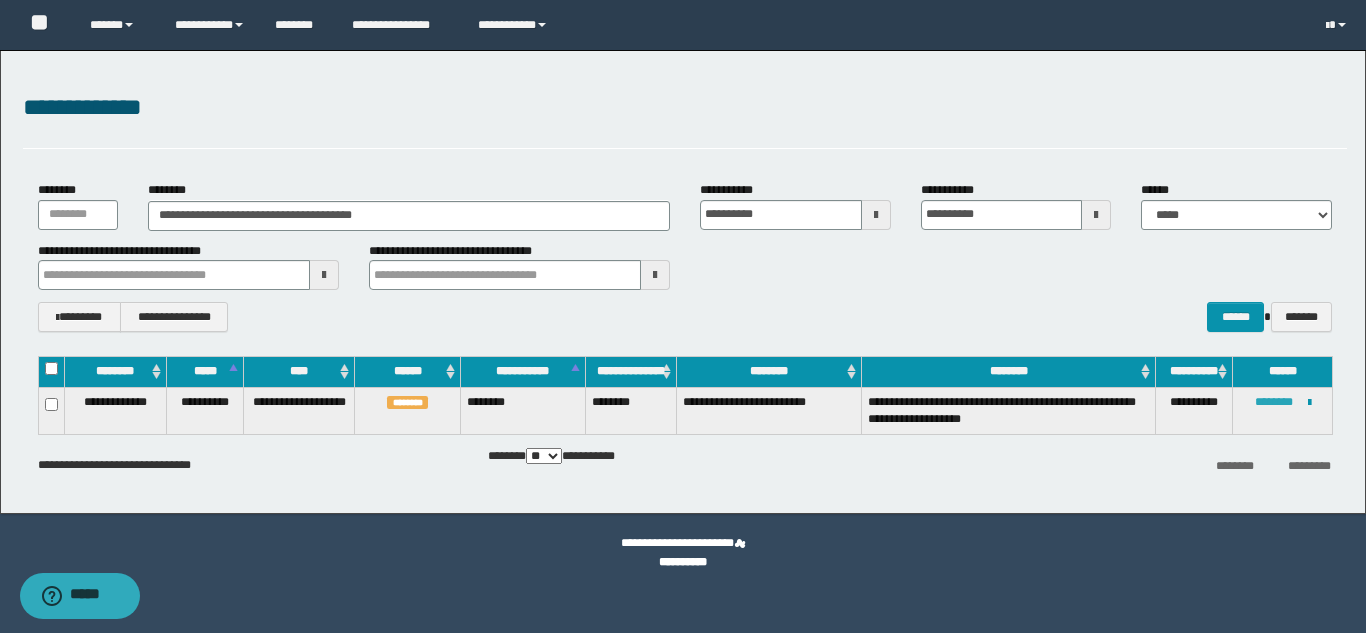 click on "********" at bounding box center [1274, 402] 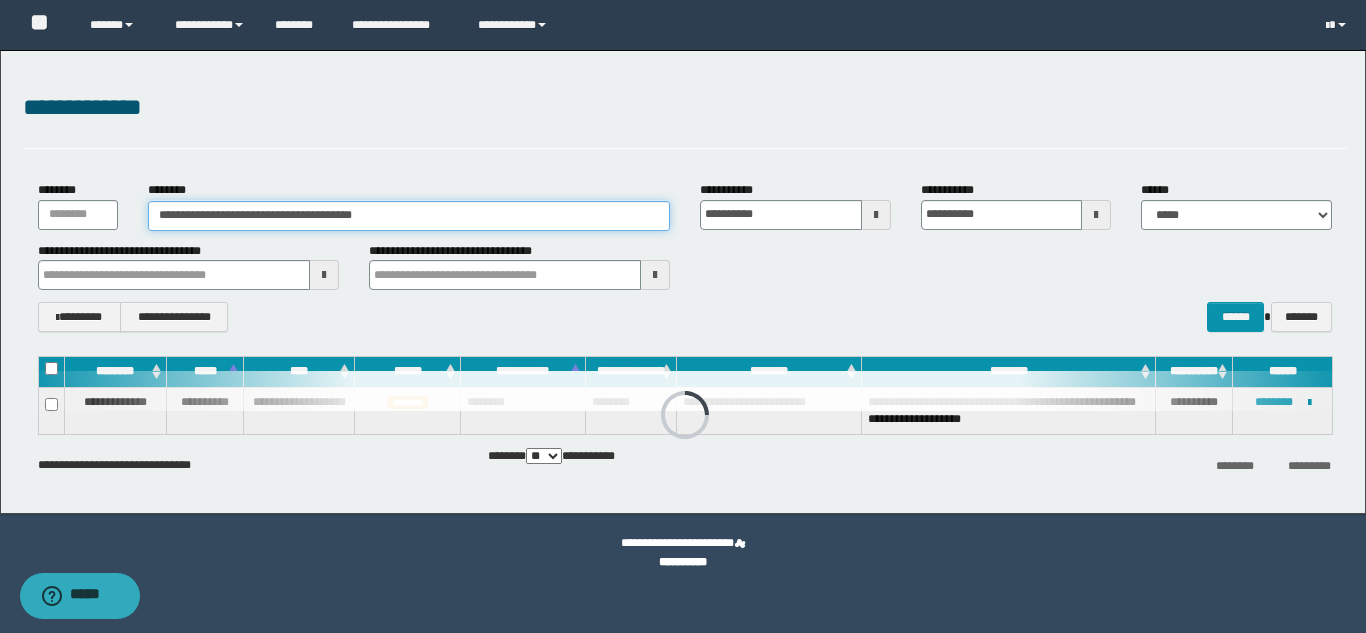 drag, startPoint x: 431, startPoint y: 209, endPoint x: 121, endPoint y: 188, distance: 310.71048 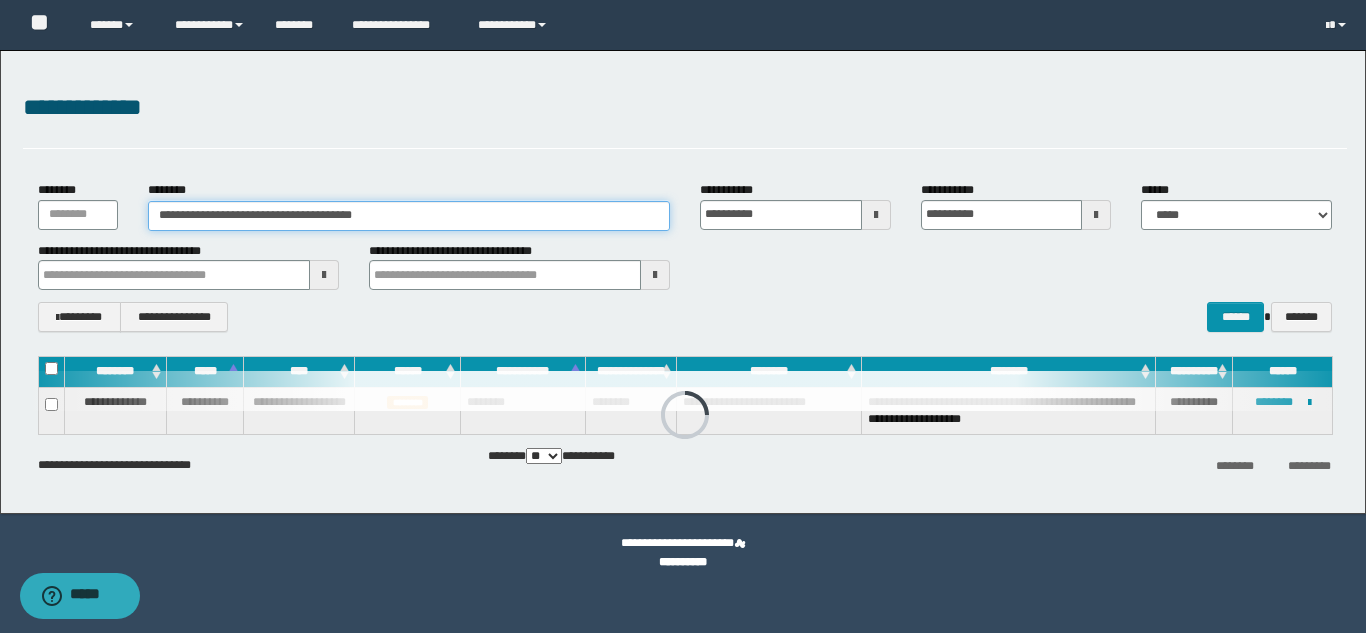 click on "**********" at bounding box center [685, 205] 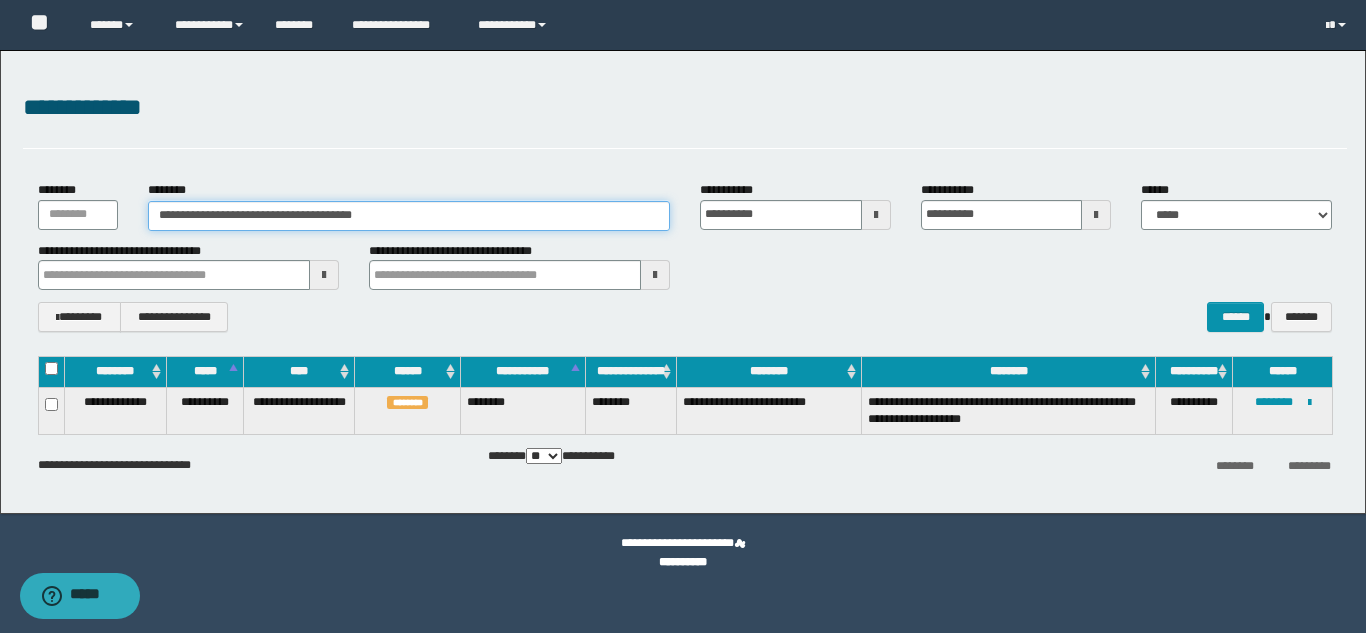 paste 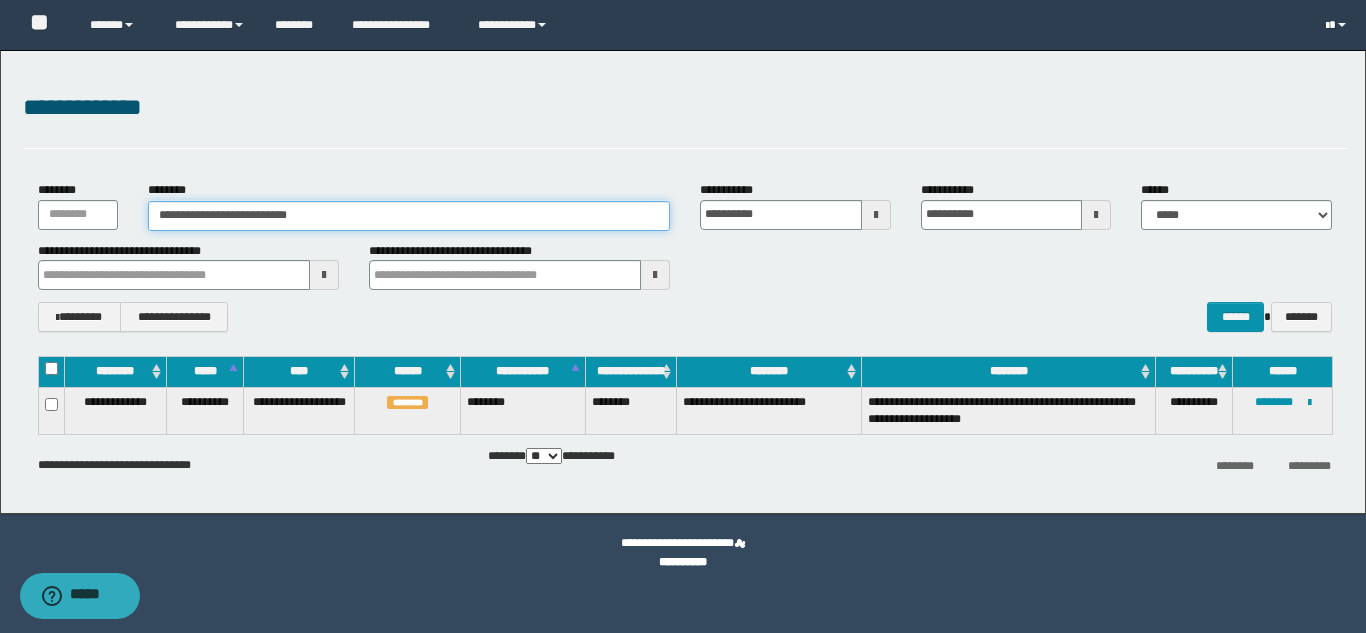 type on "**********" 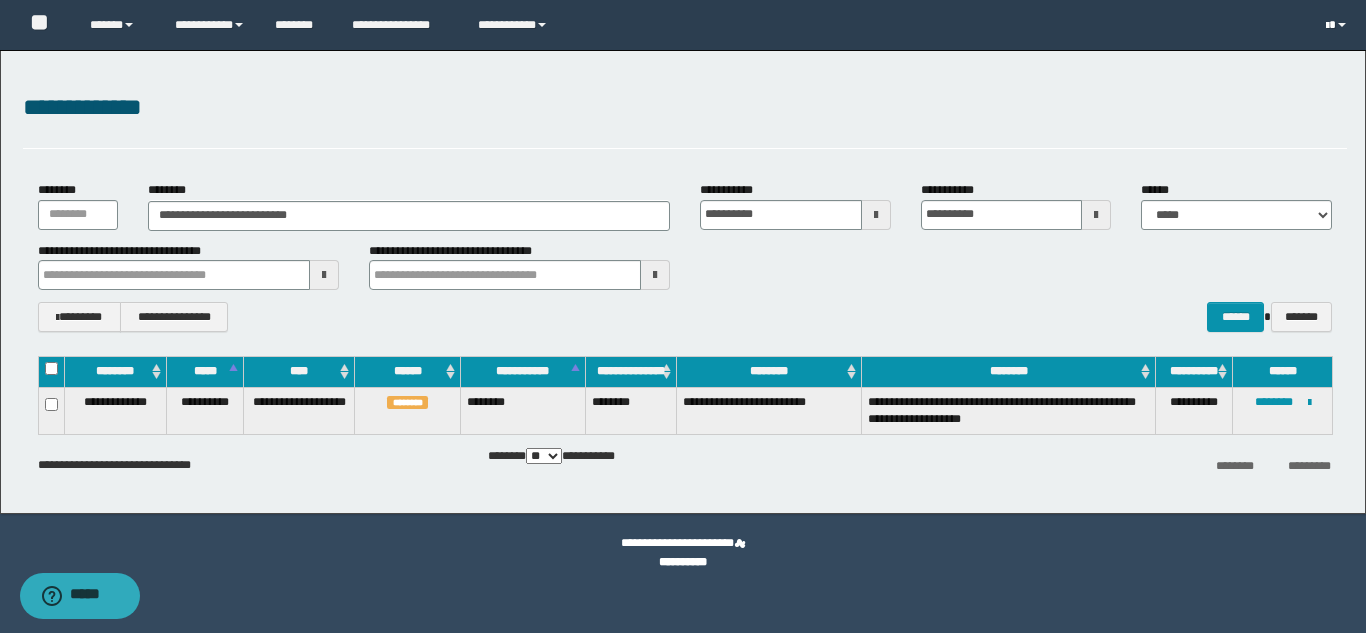 click at bounding box center [1338, 25] 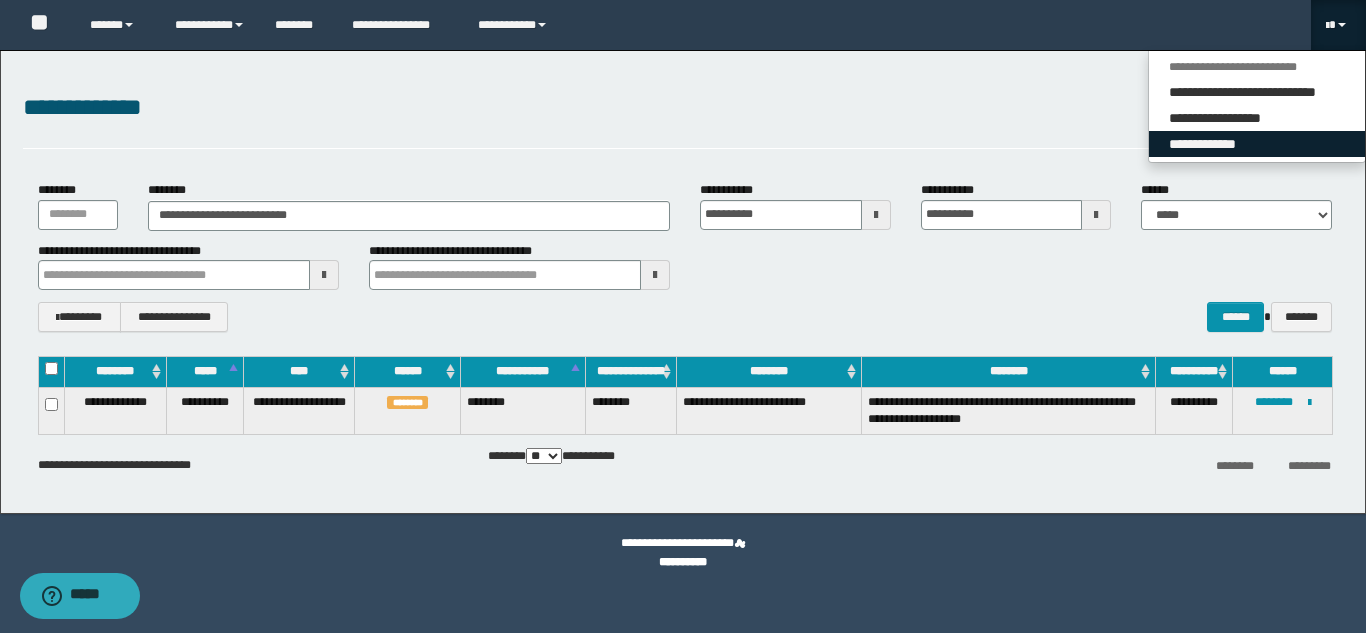 click on "**********" at bounding box center [1257, 144] 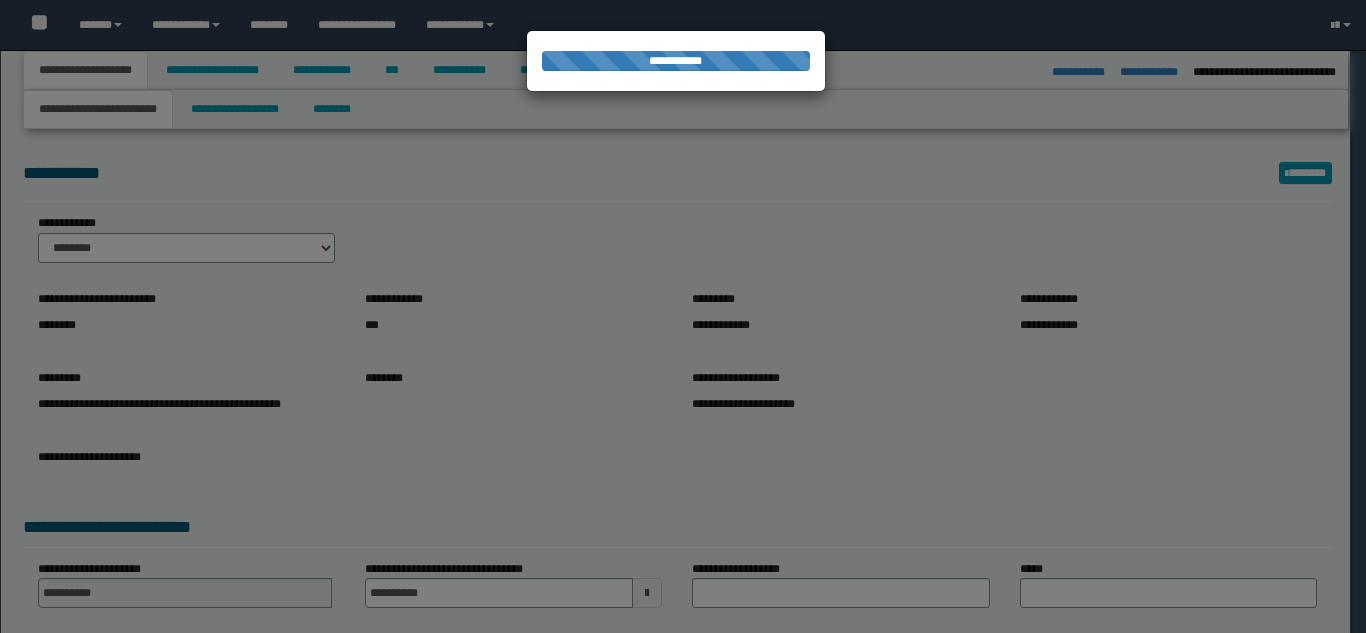 select on "**" 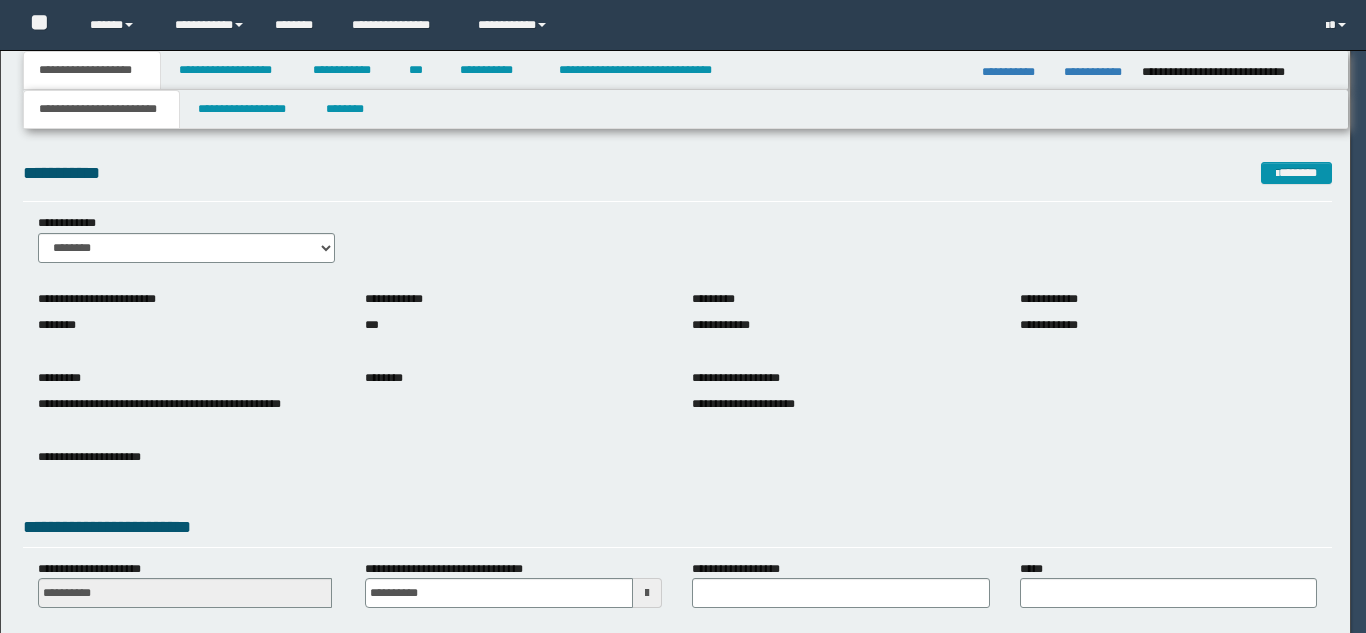 scroll, scrollTop: 0, scrollLeft: 0, axis: both 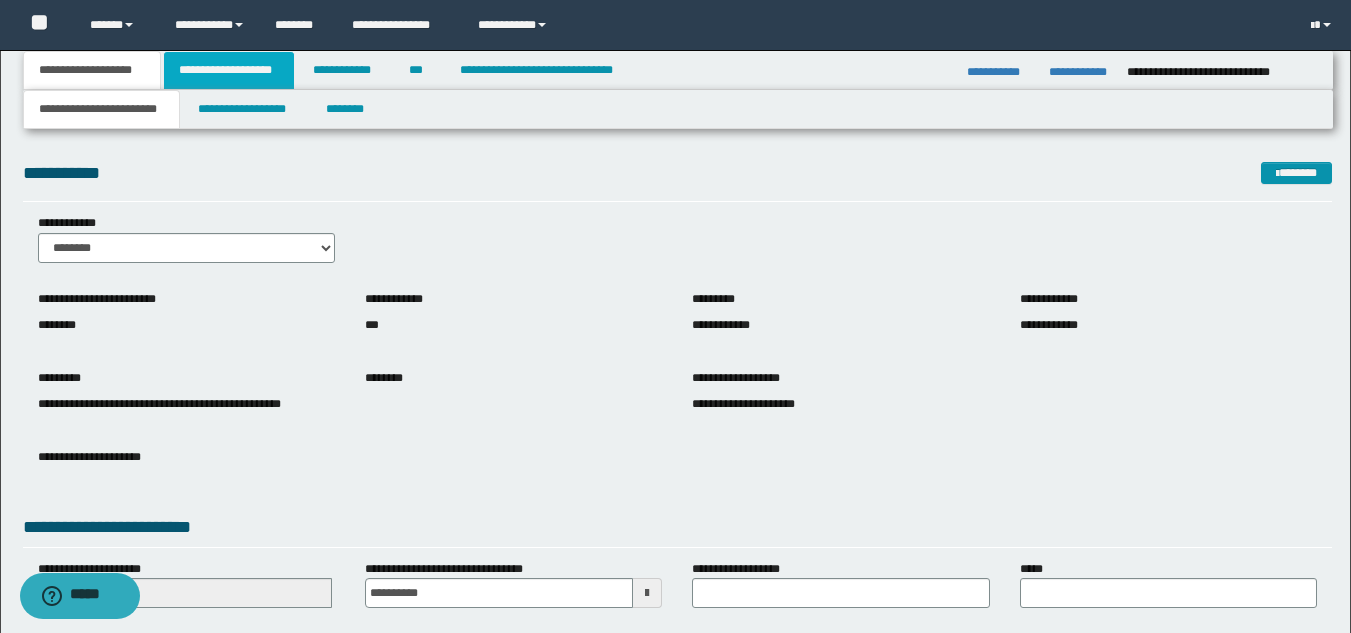 click on "**********" at bounding box center (229, 70) 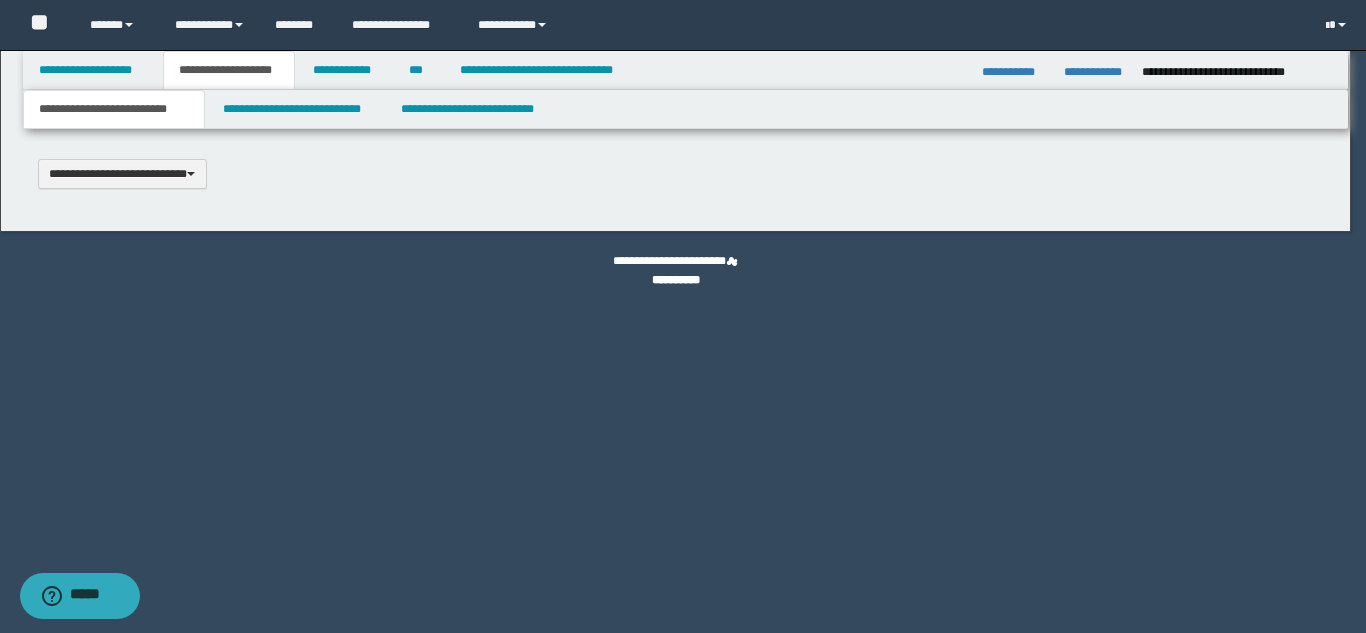 type 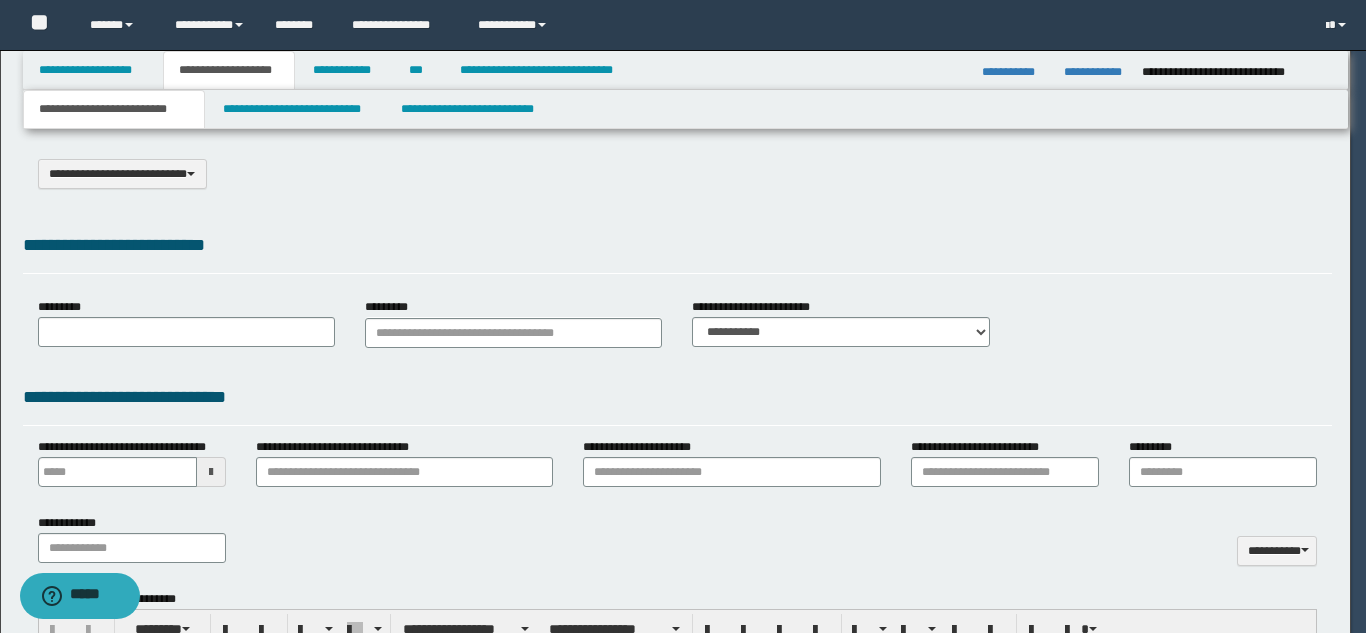 type on "**********" 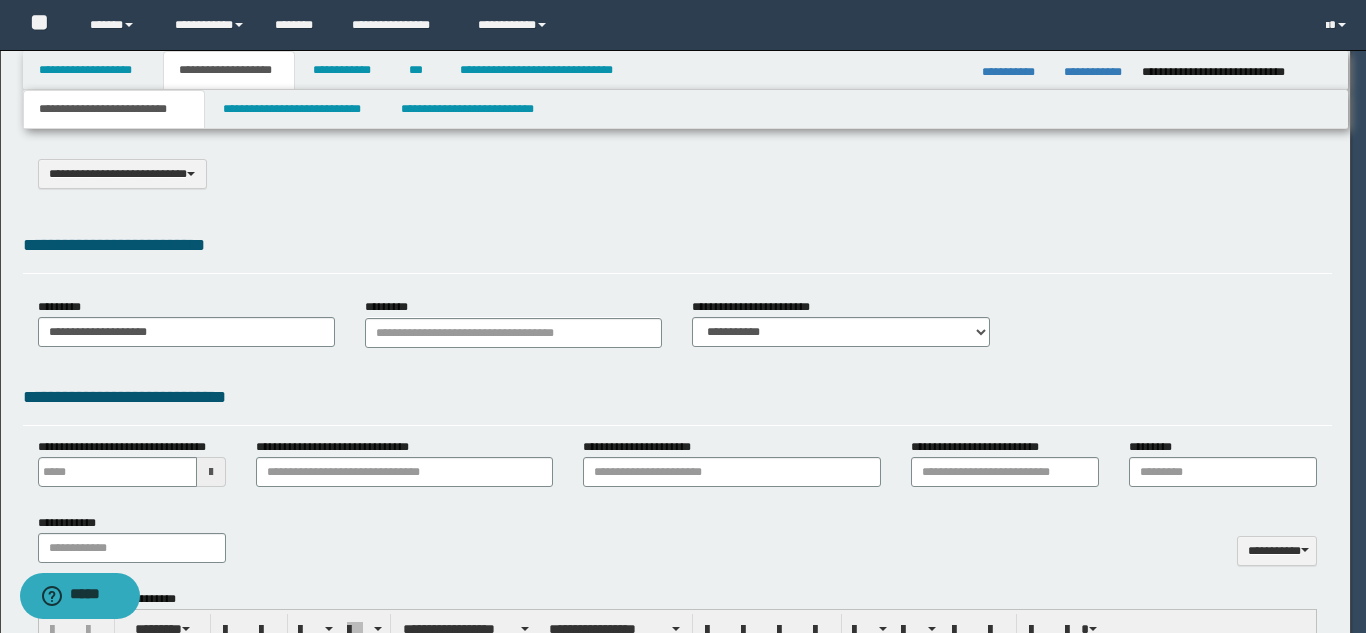 type 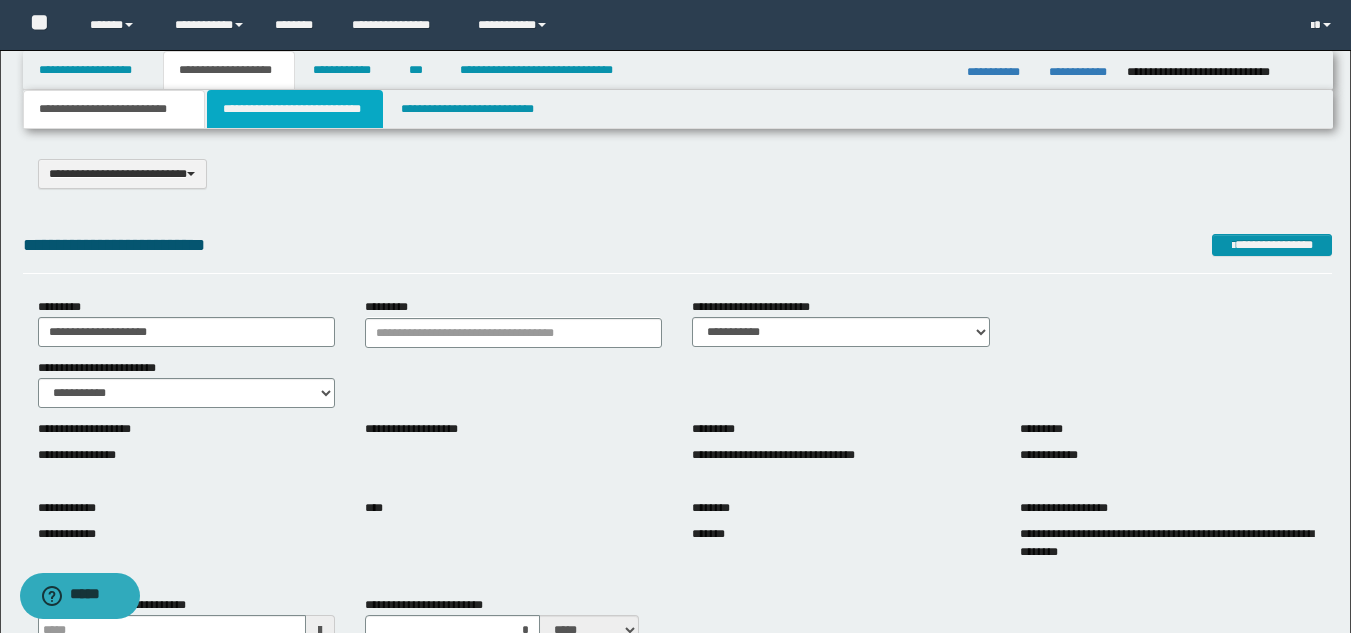 click on "**********" at bounding box center (295, 109) 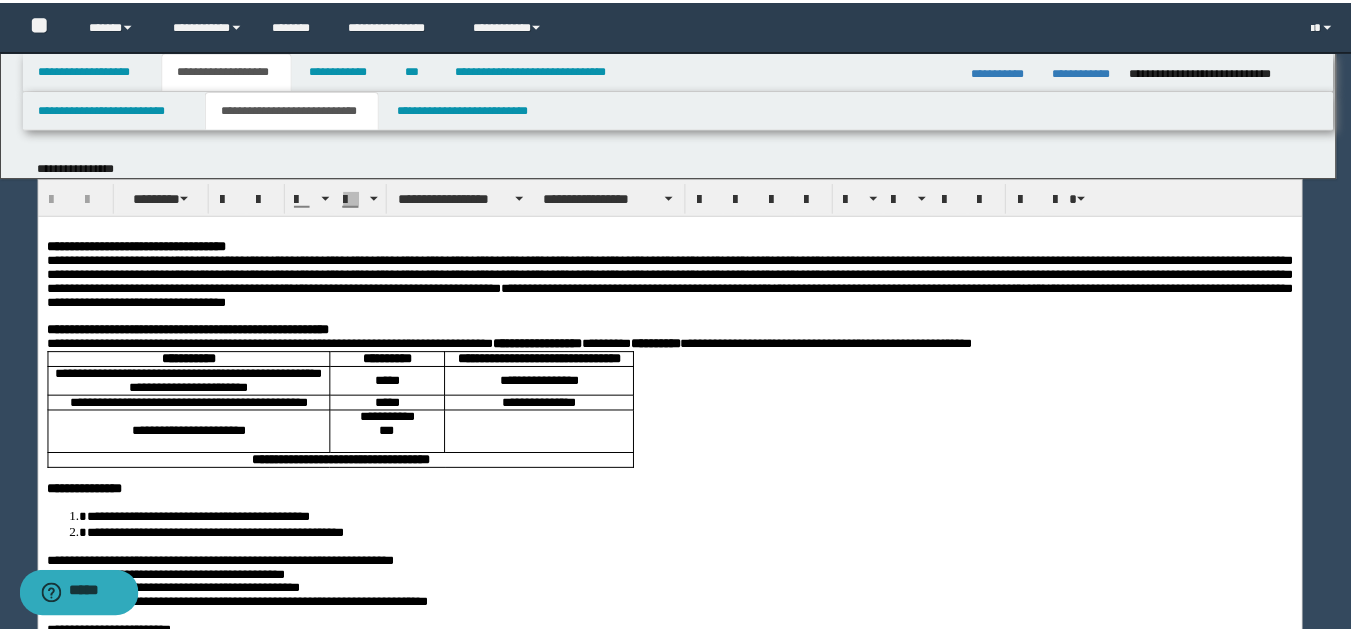 scroll, scrollTop: 0, scrollLeft: 0, axis: both 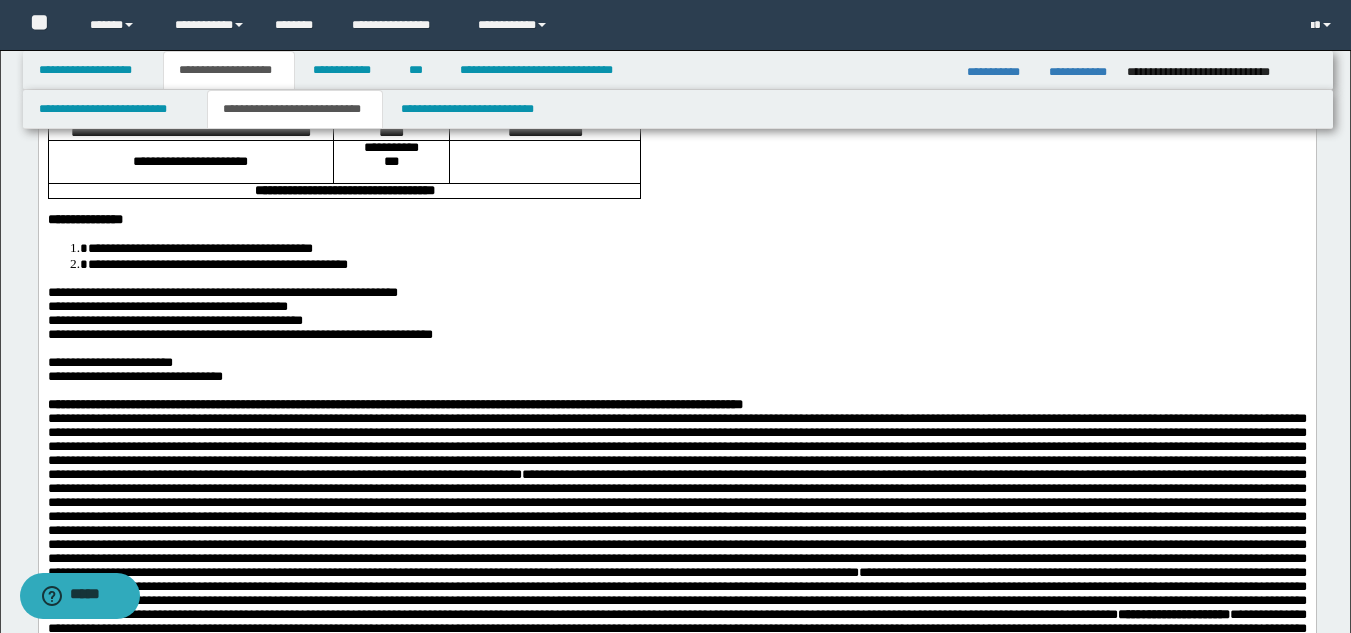 click on "**********" at bounding box center (676, 377) 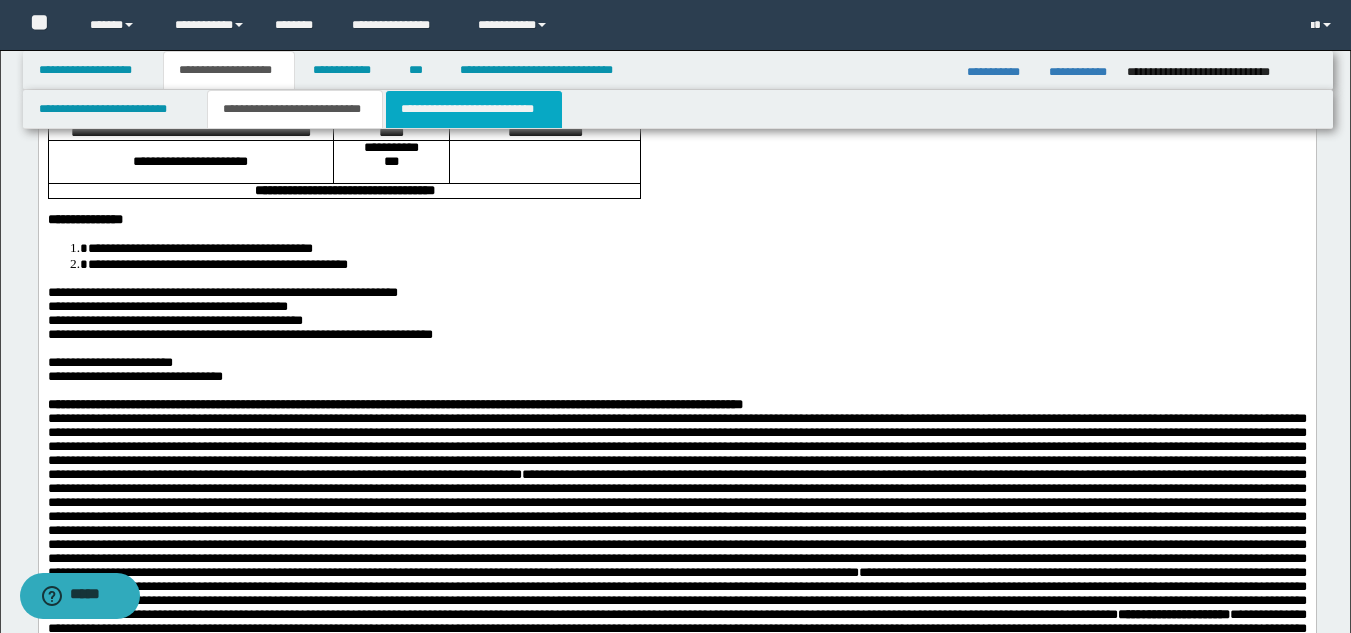 click on "**********" at bounding box center [474, 109] 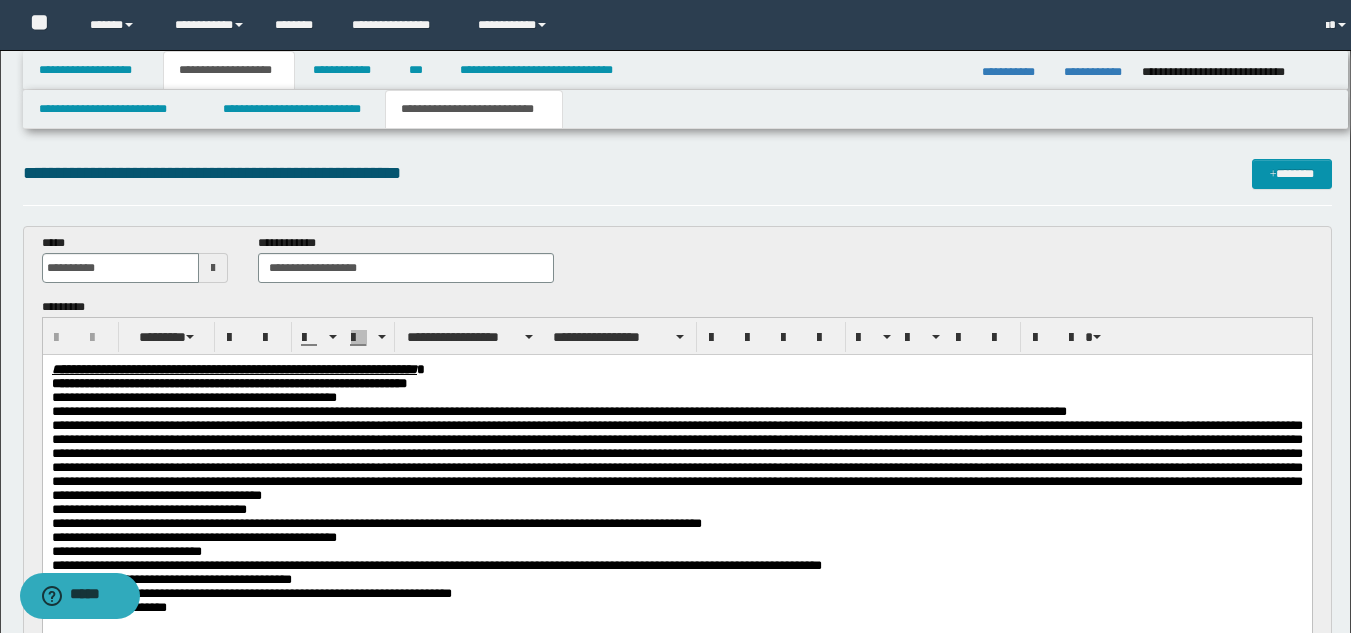 scroll, scrollTop: 0, scrollLeft: 0, axis: both 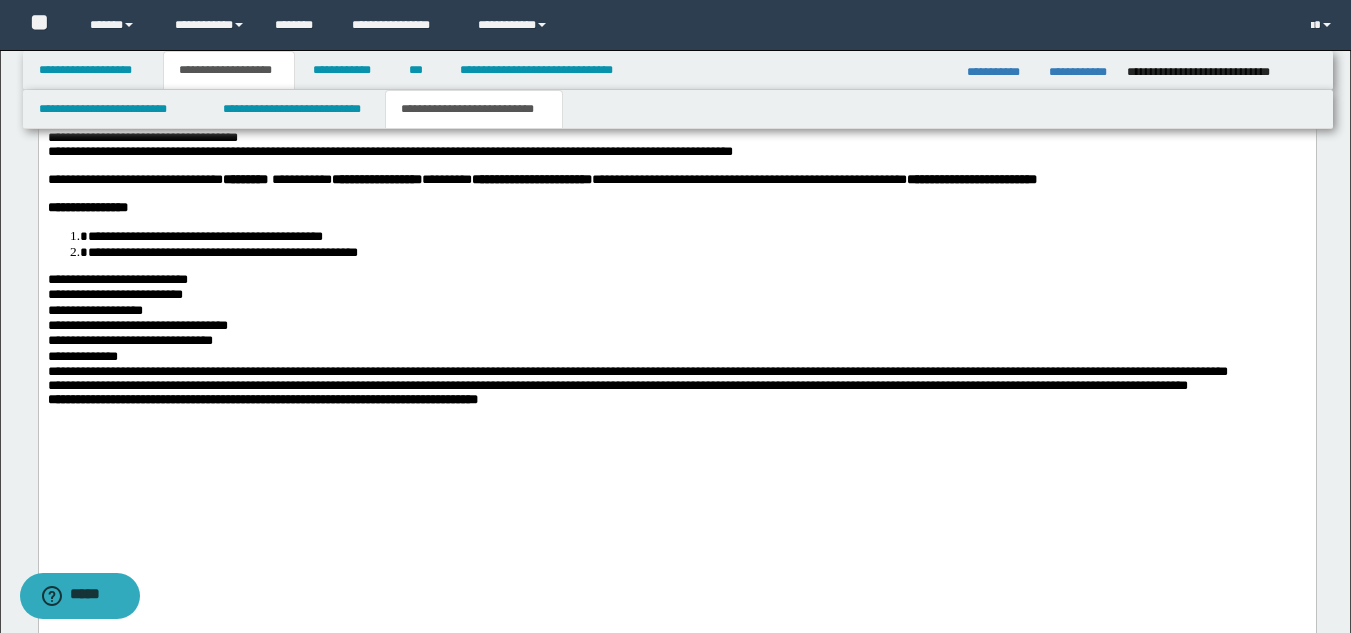 click on "*********" at bounding box center [244, 179] 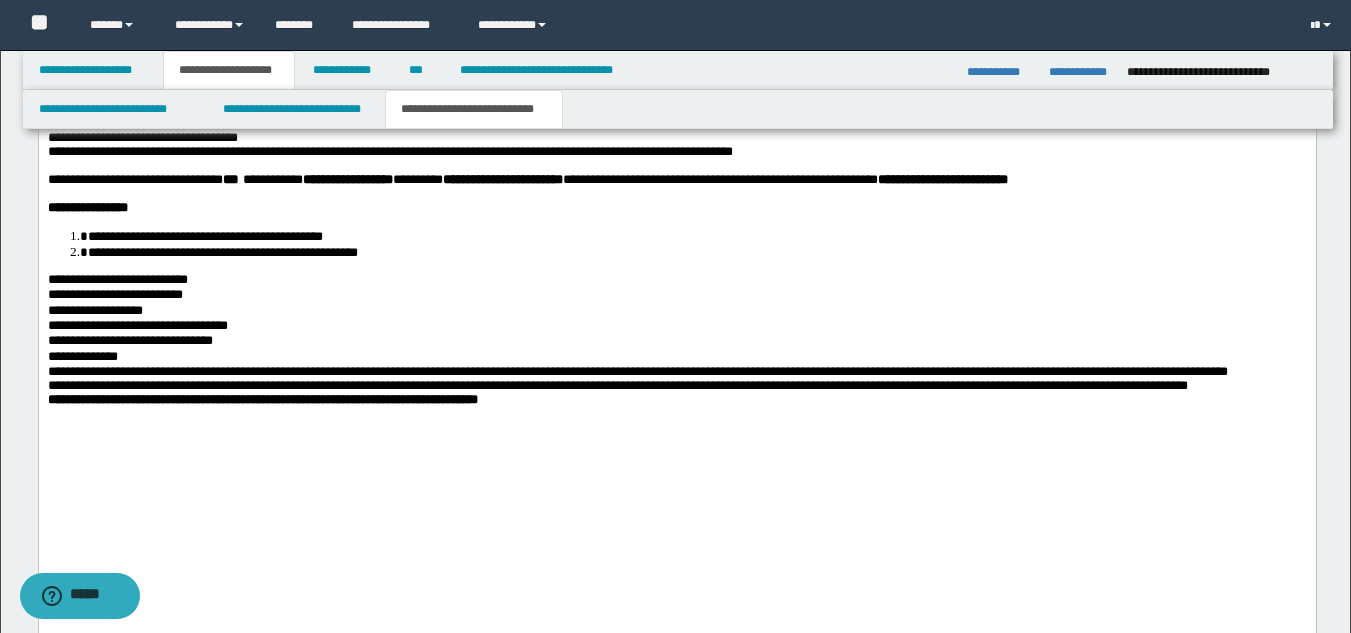 click on "***" at bounding box center [230, 179] 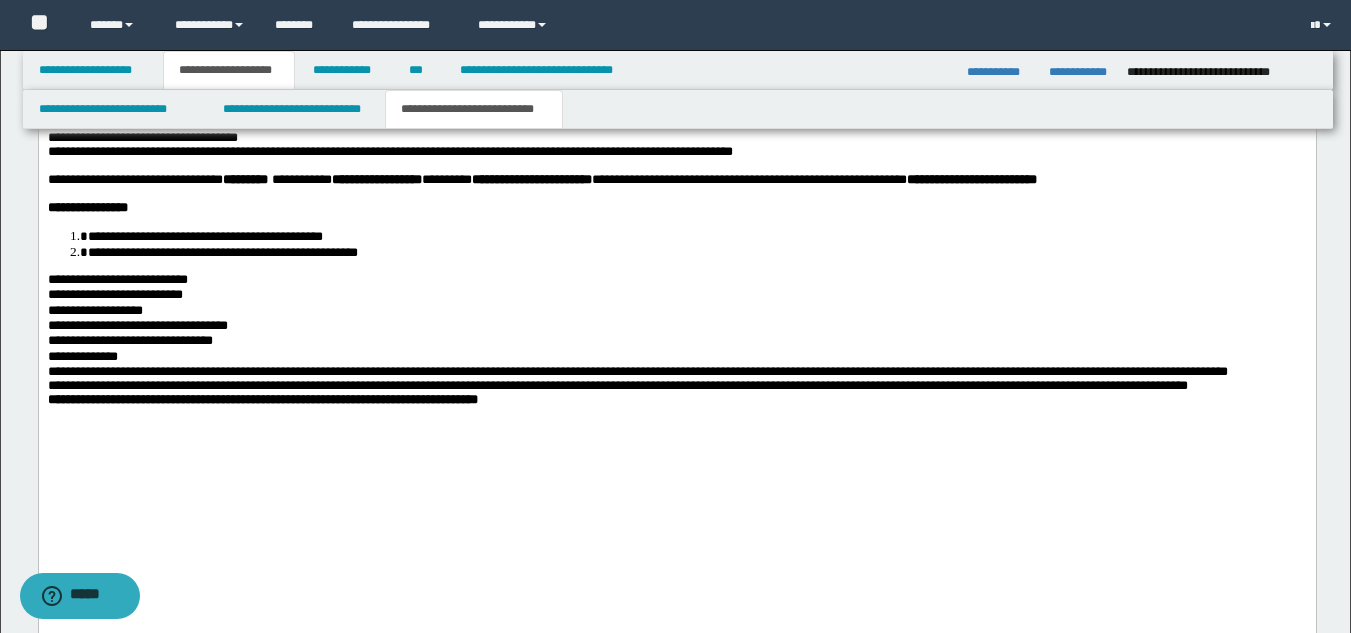 click on "**********" at bounding box center (676, 386) 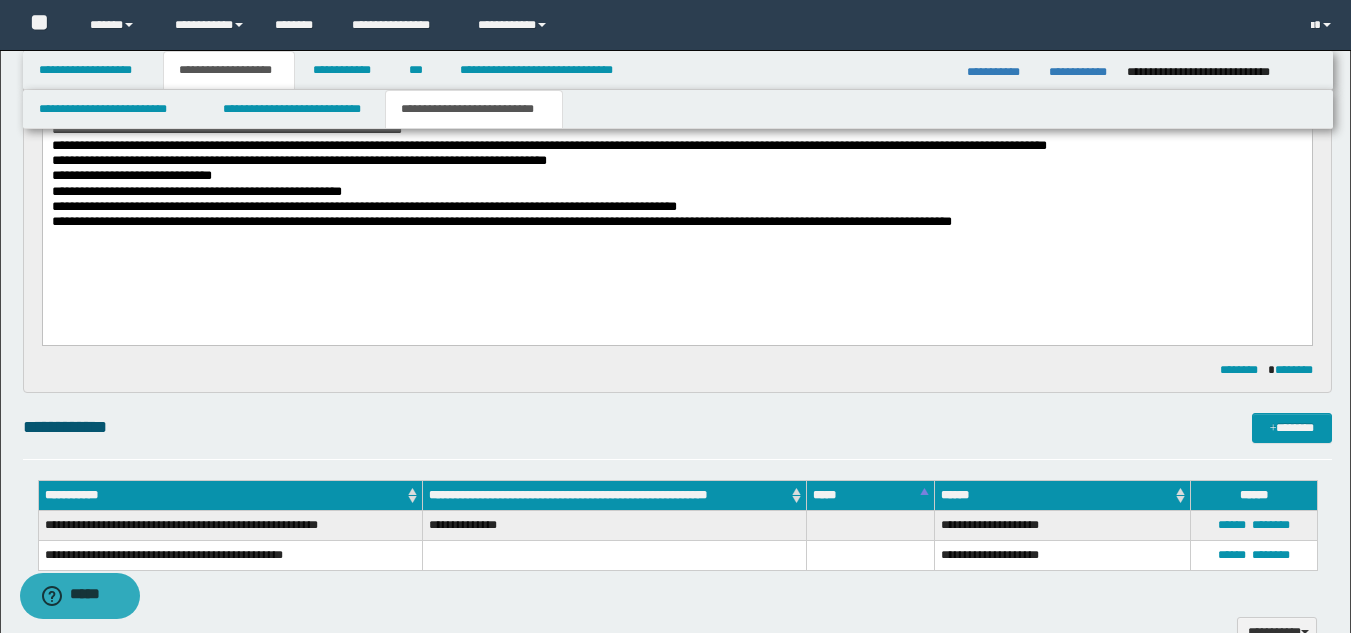 scroll, scrollTop: 783, scrollLeft: 0, axis: vertical 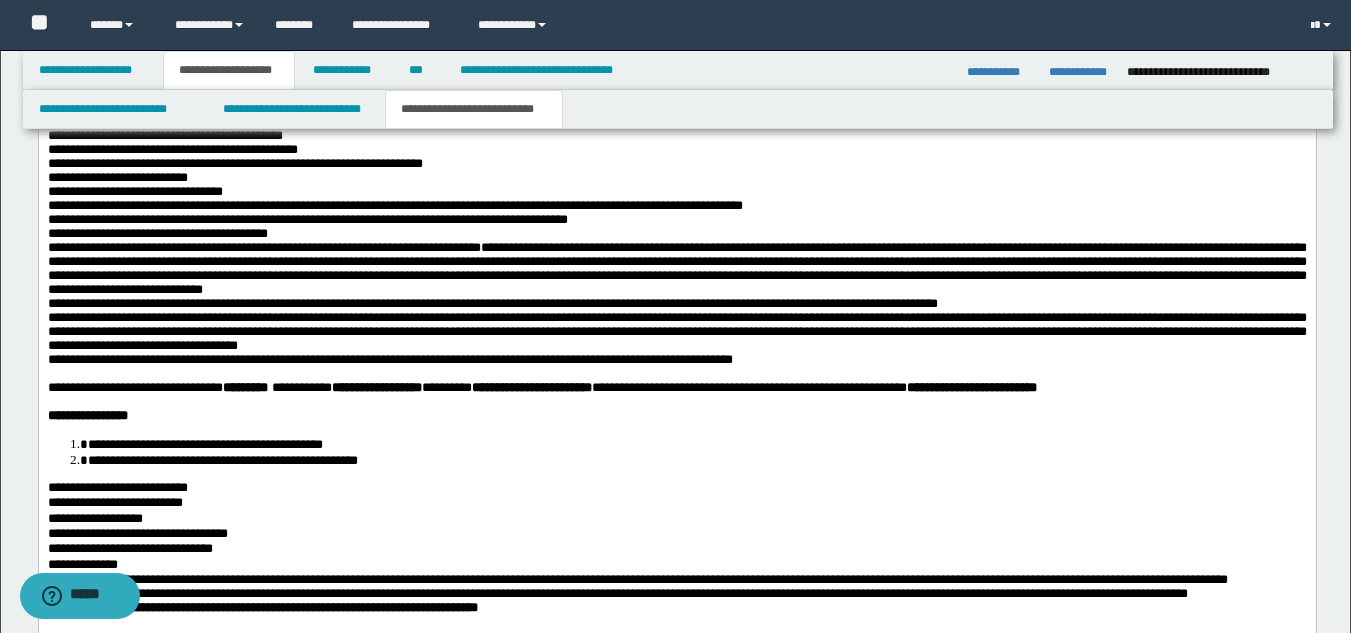 click on "**********" at bounding box center [389, 359] 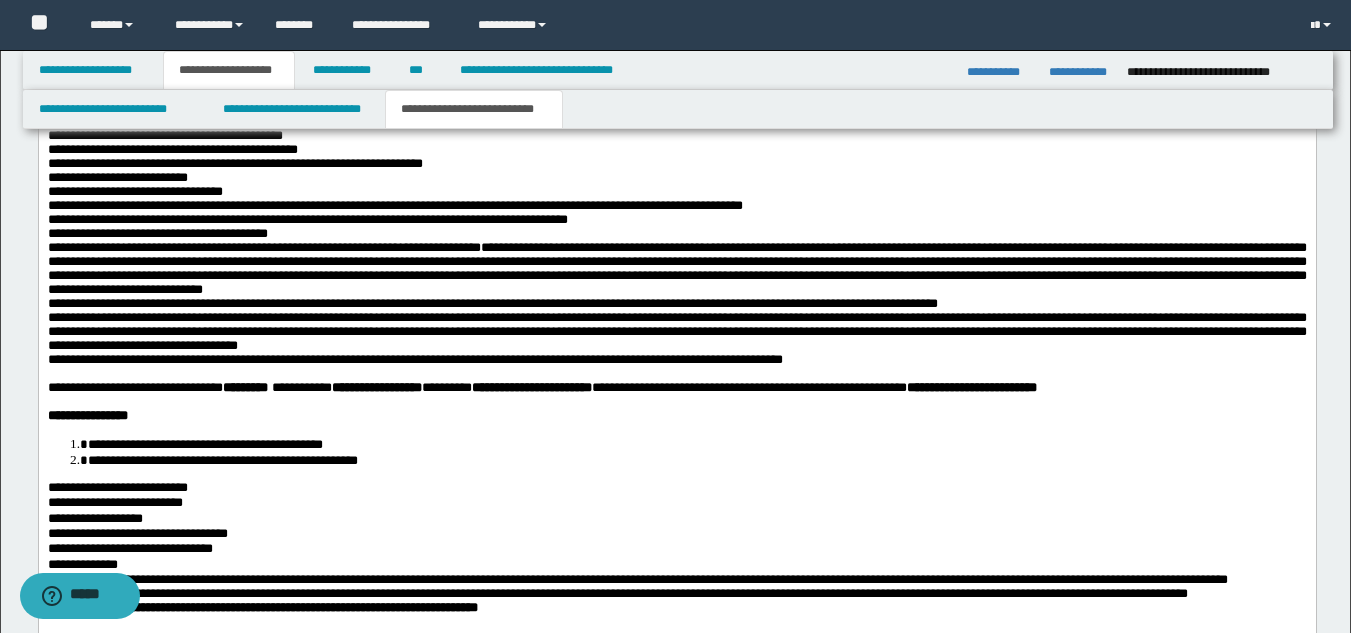 drag, startPoint x: 686, startPoint y: 479, endPoint x: 791, endPoint y: 502, distance: 107.48953 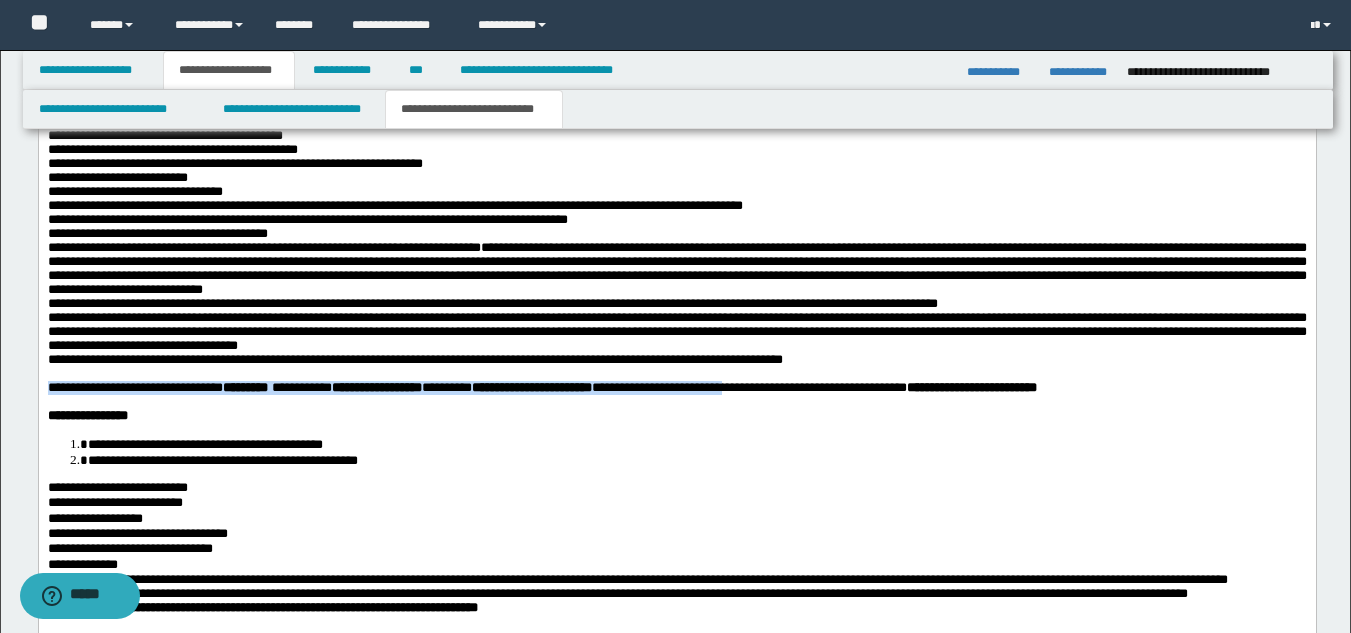 click on "**********" at bounding box center (676, 237) 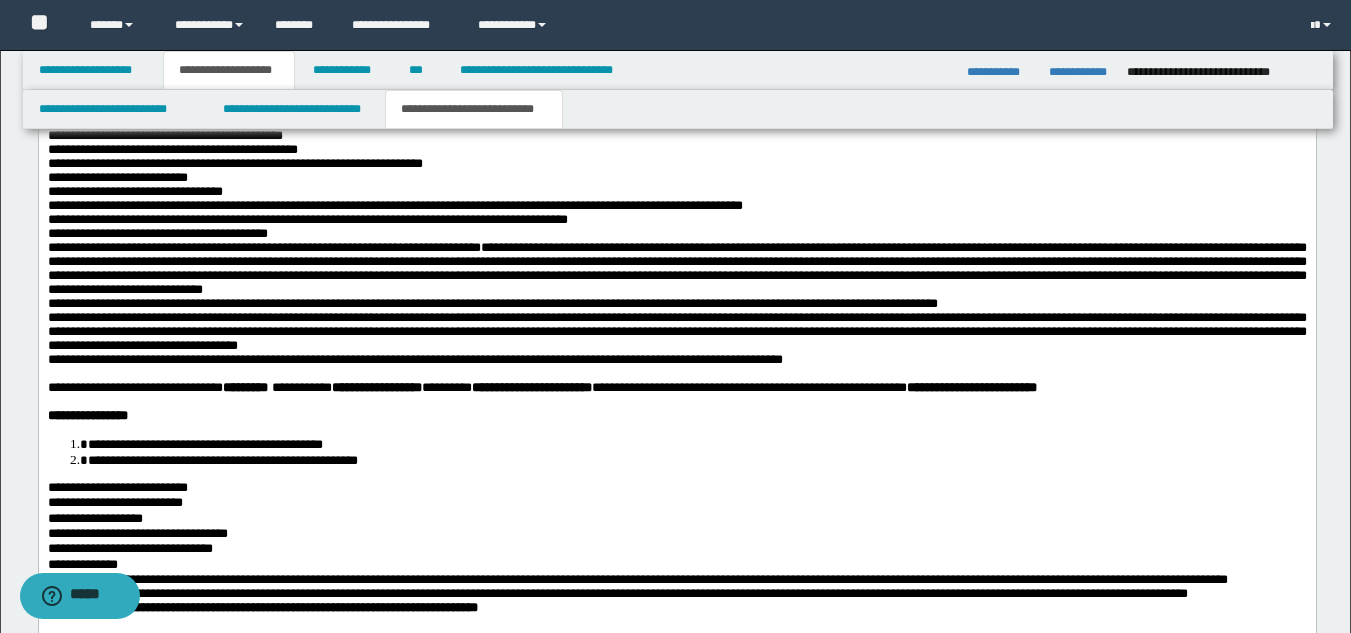 click at bounding box center (676, 374) 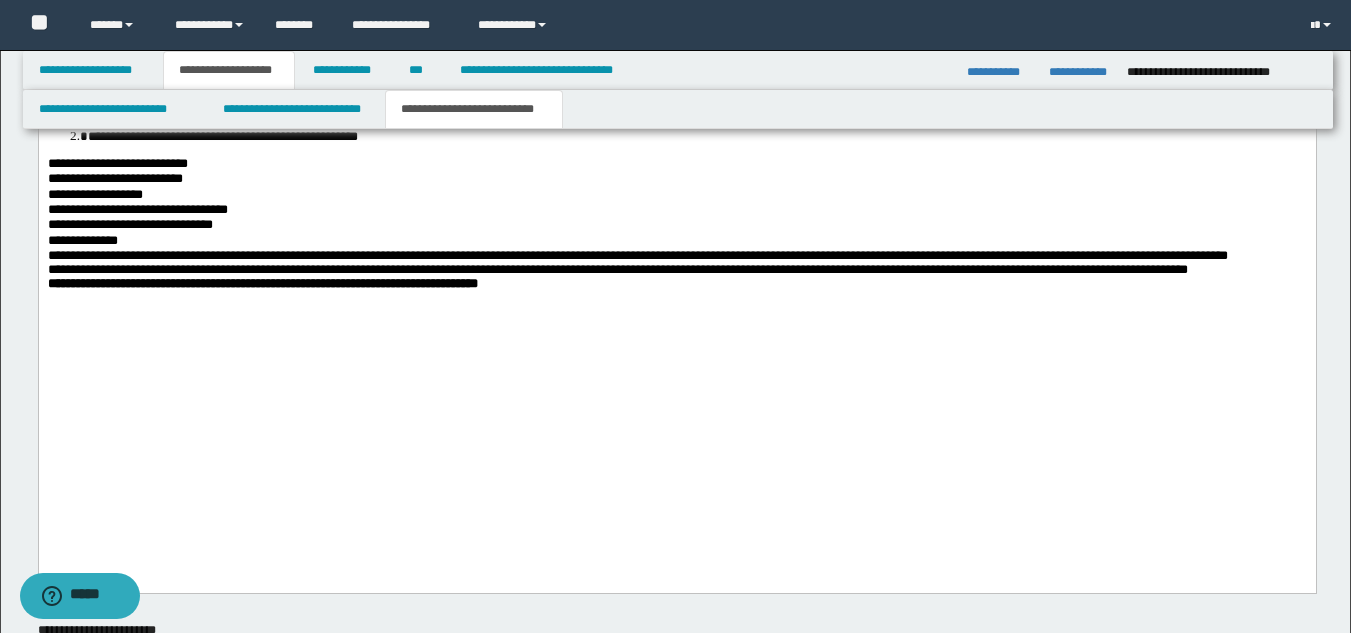 scroll, scrollTop: 2123, scrollLeft: 0, axis: vertical 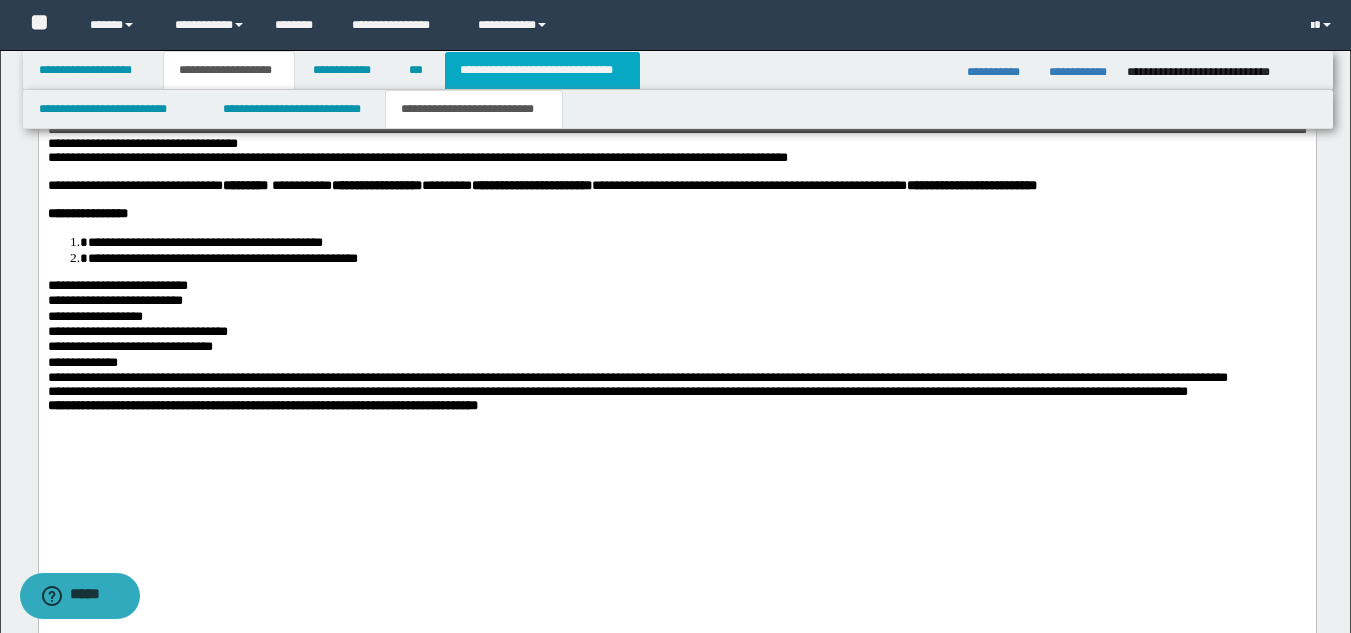 click on "**********" at bounding box center [542, 70] 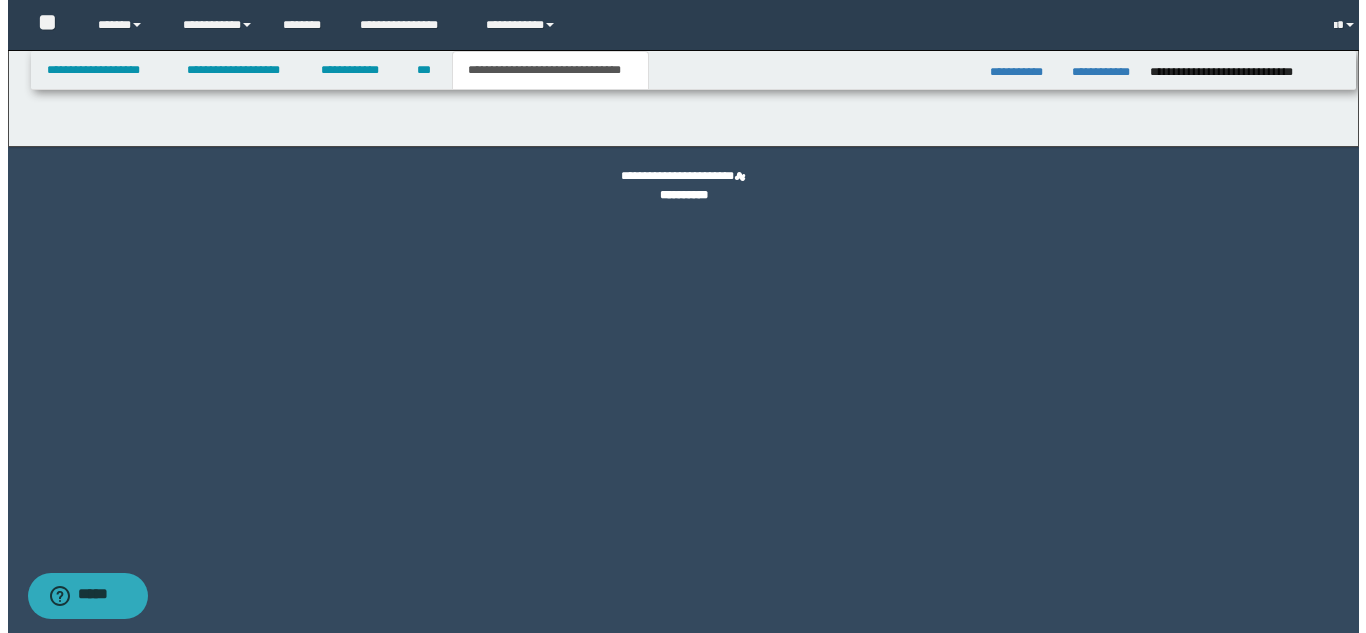 scroll, scrollTop: 0, scrollLeft: 0, axis: both 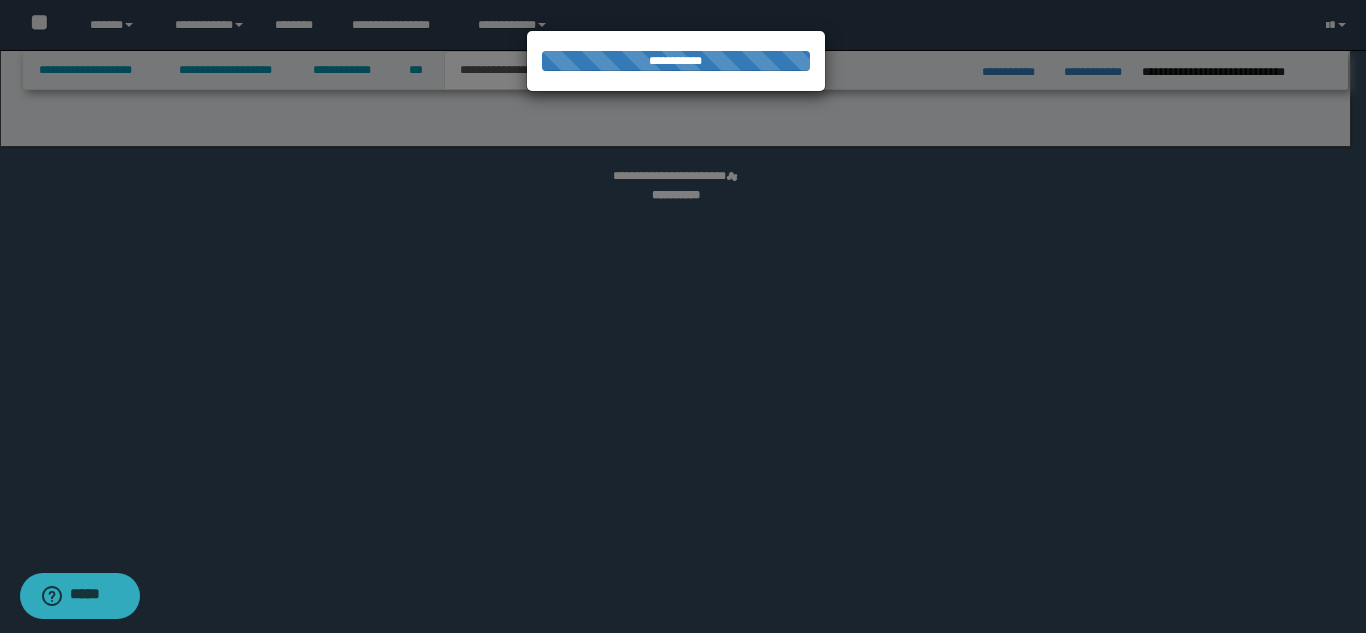 select on "*" 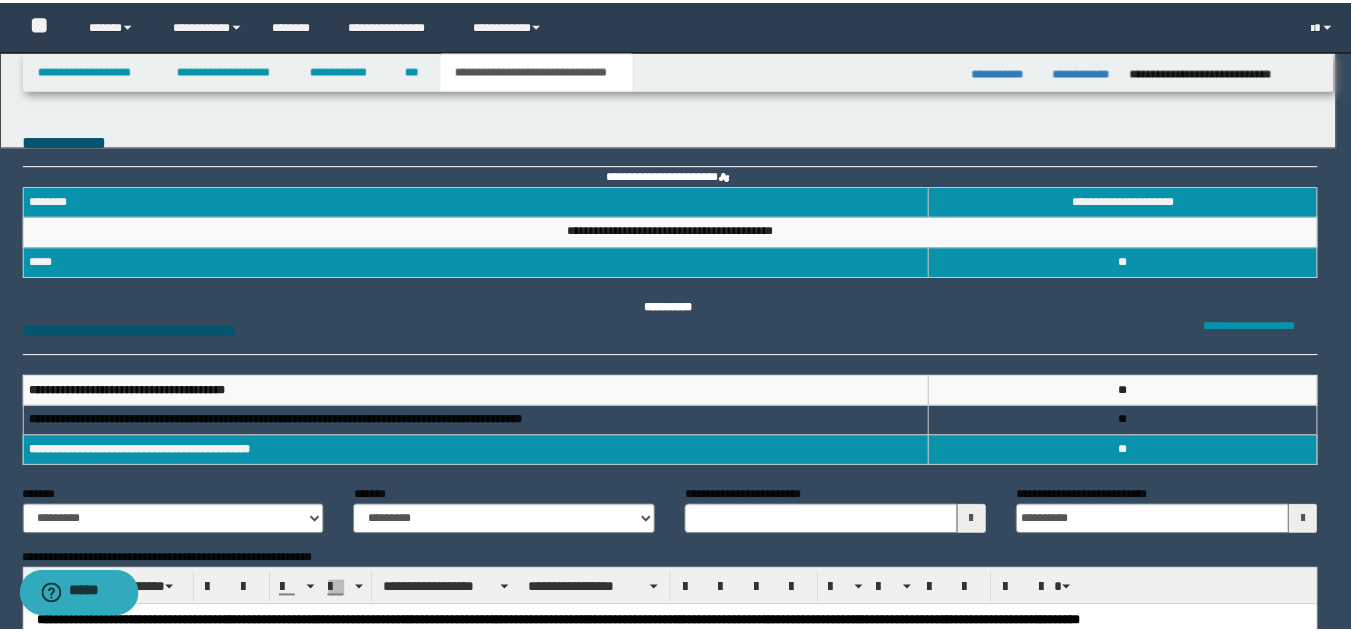 scroll, scrollTop: 0, scrollLeft: 0, axis: both 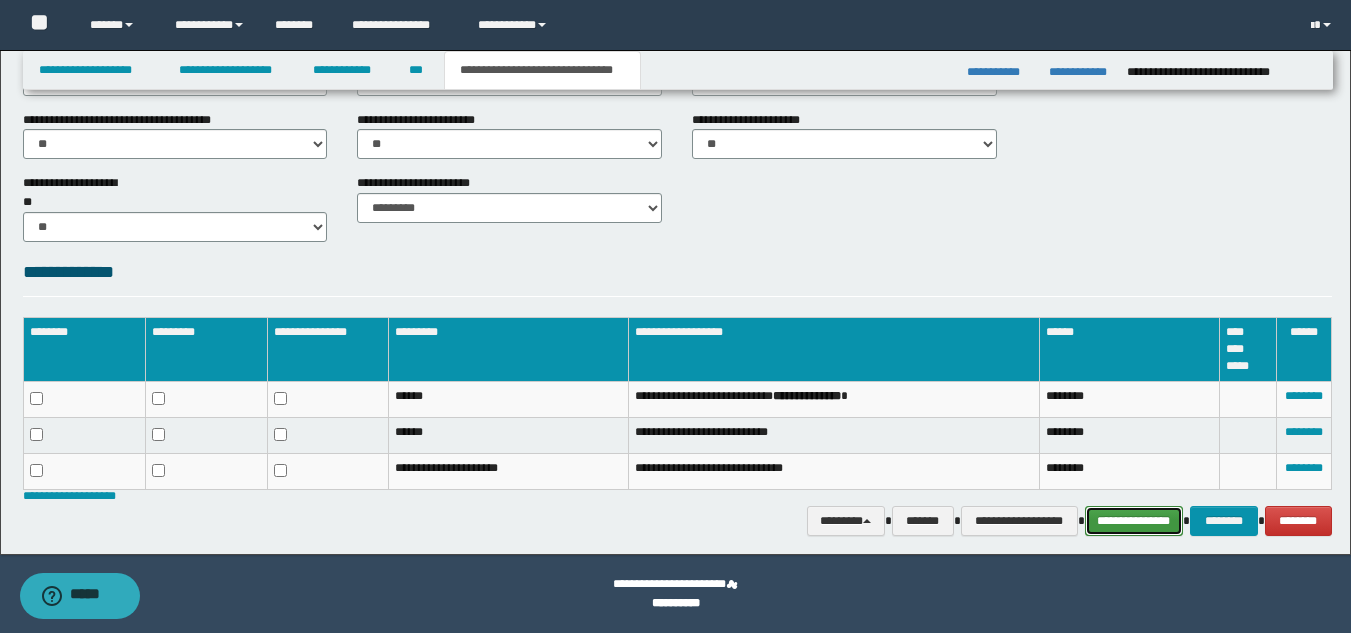 click on "**********" at bounding box center [1134, 521] 